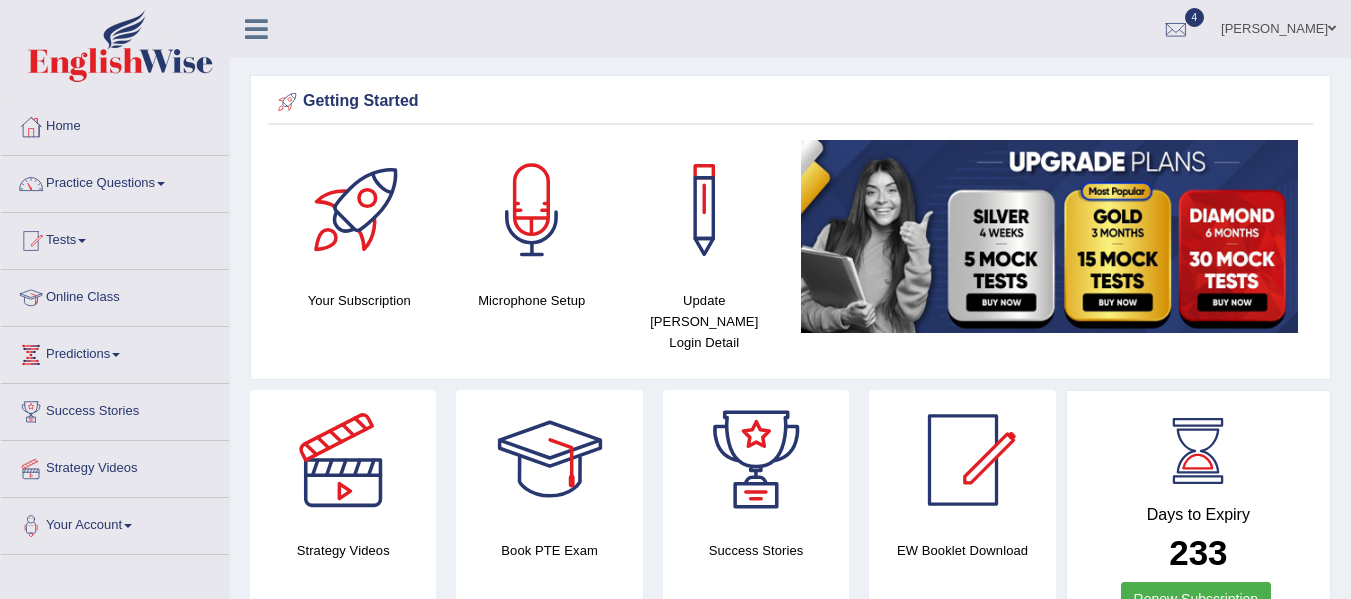 scroll, scrollTop: 0, scrollLeft: 0, axis: both 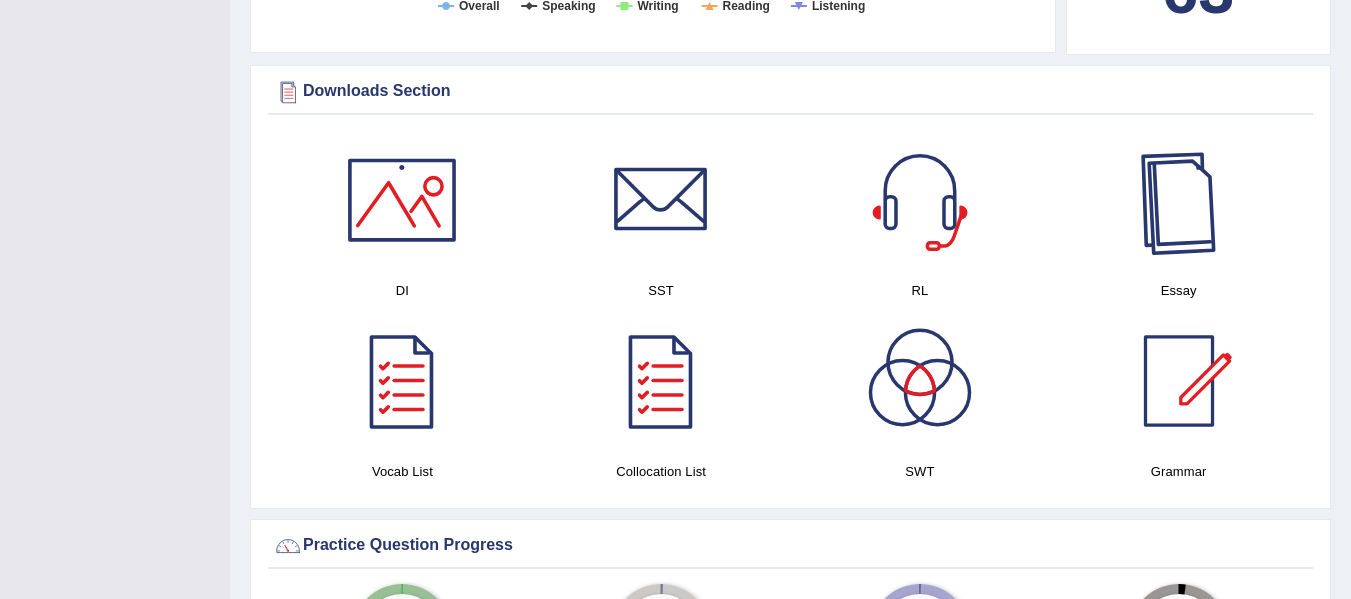 click at bounding box center [1179, 200] 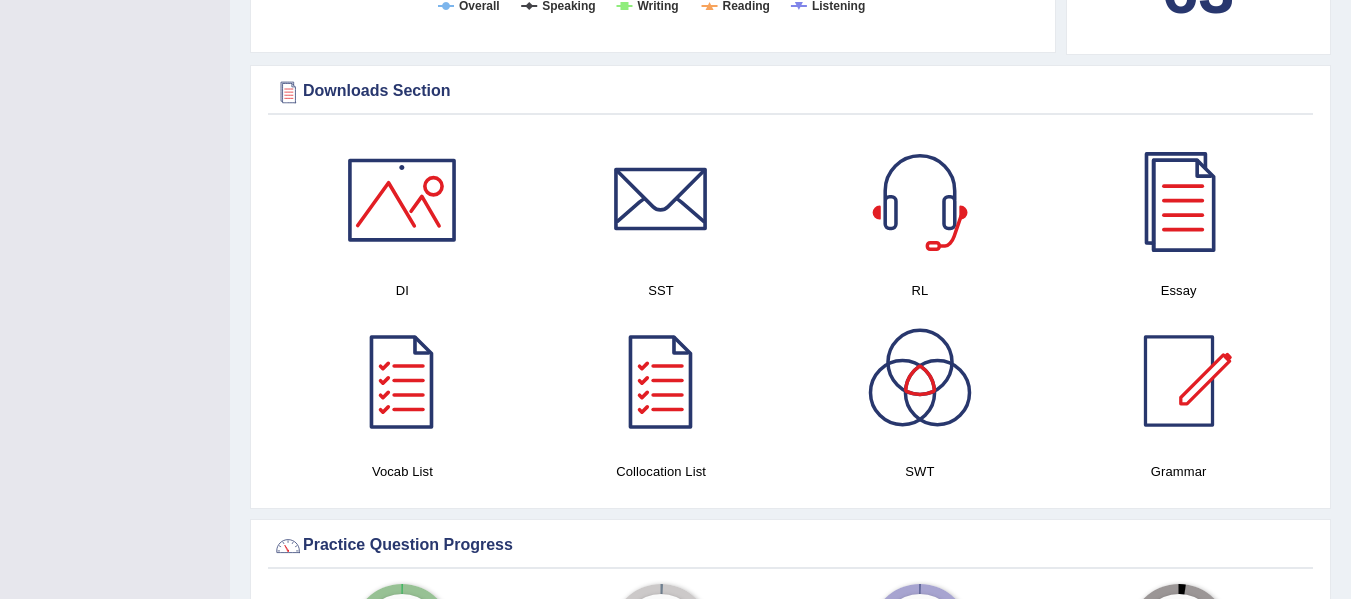 click at bounding box center [661, 200] 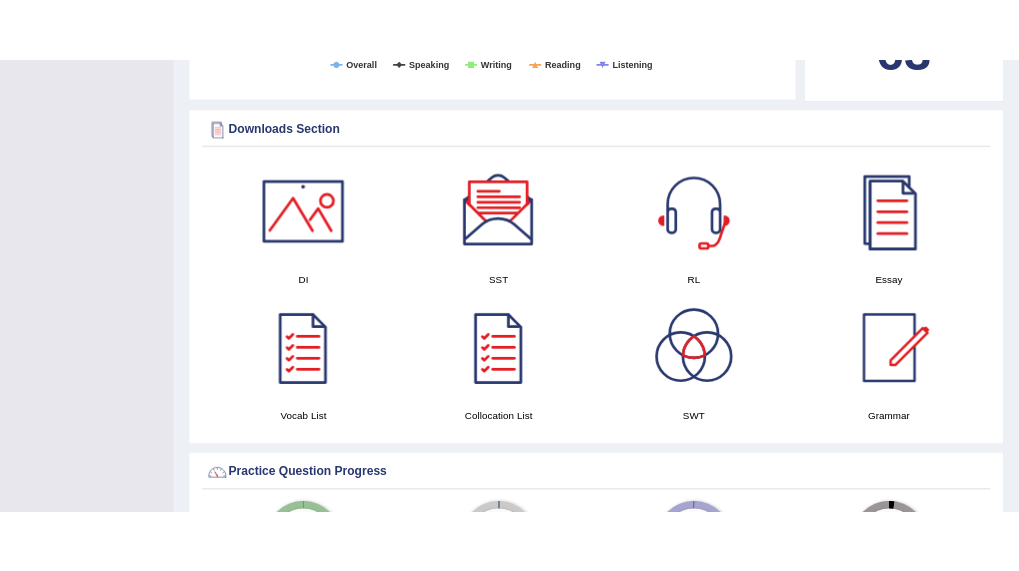 scroll, scrollTop: 984, scrollLeft: 0, axis: vertical 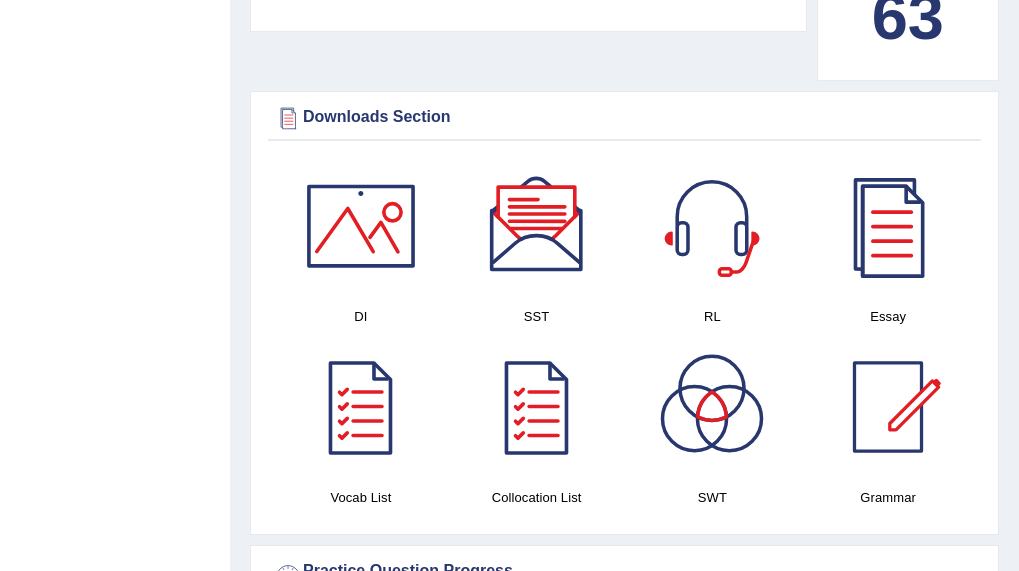 click at bounding box center (361, 226) 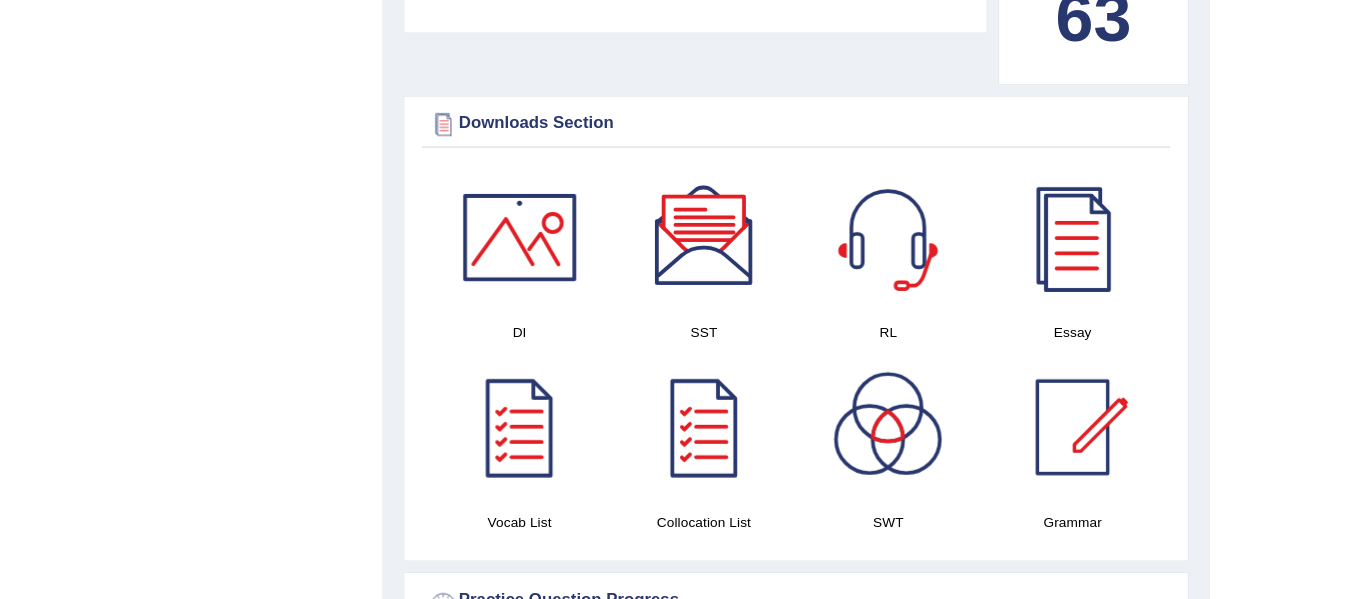 scroll, scrollTop: 963, scrollLeft: 0, axis: vertical 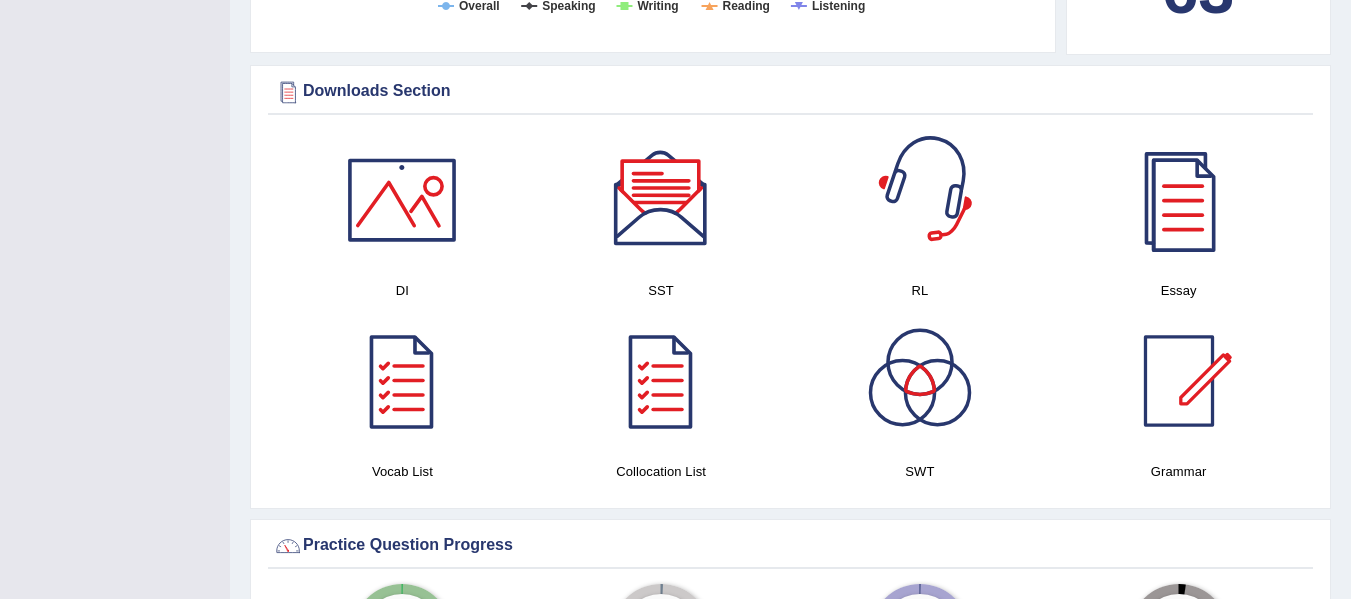 click at bounding box center (920, 200) 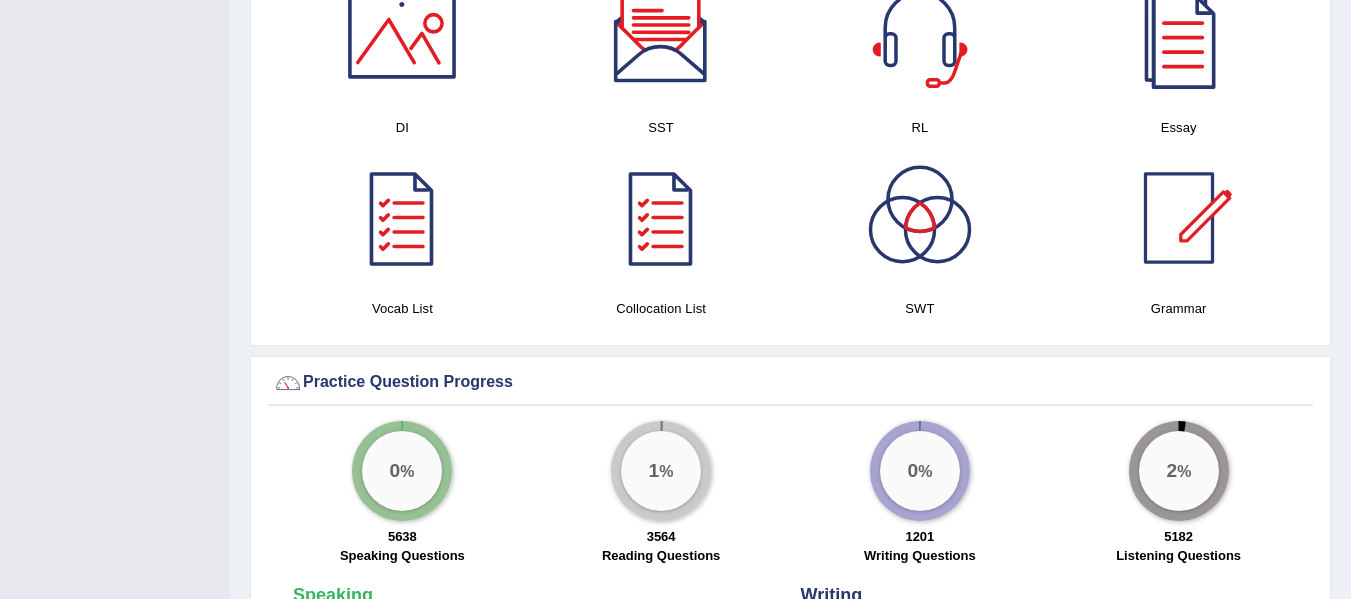 scroll, scrollTop: 1117, scrollLeft: 0, axis: vertical 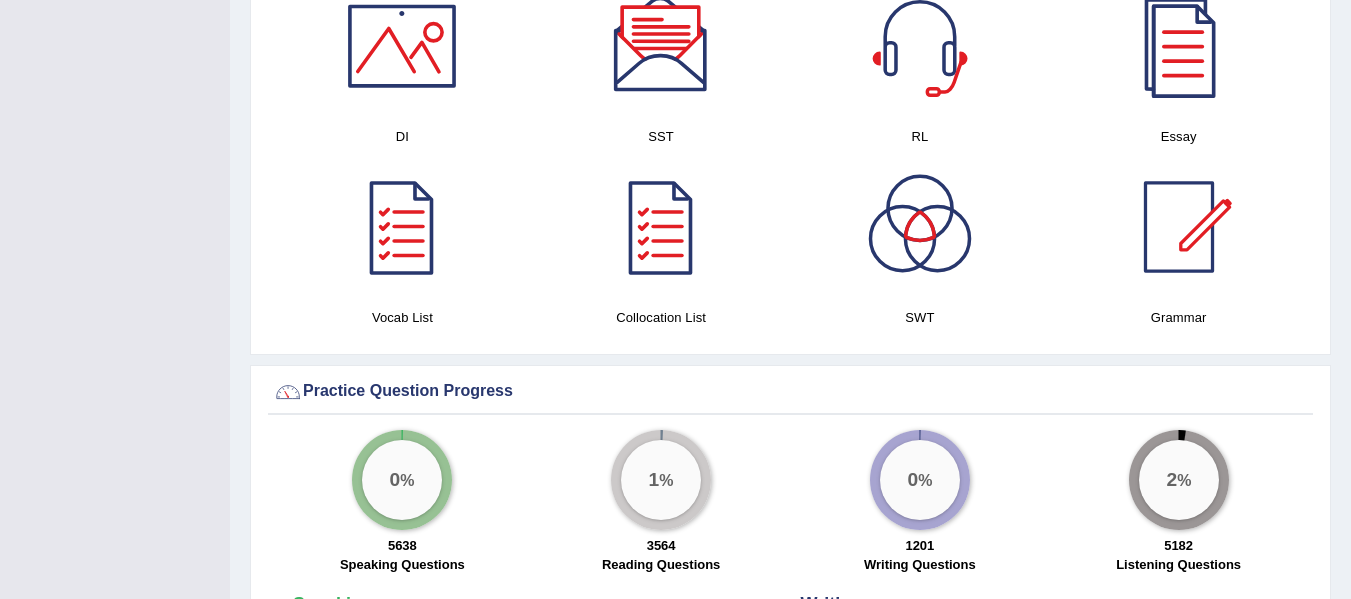 click at bounding box center [661, 227] 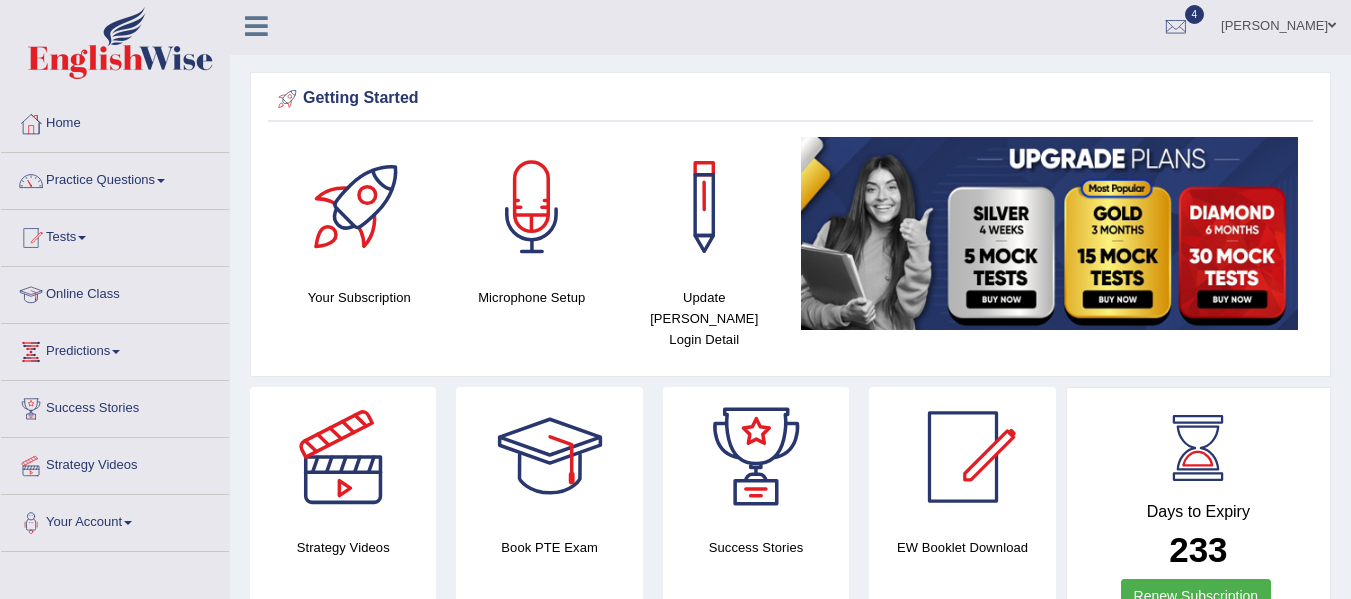 scroll, scrollTop: 0, scrollLeft: 0, axis: both 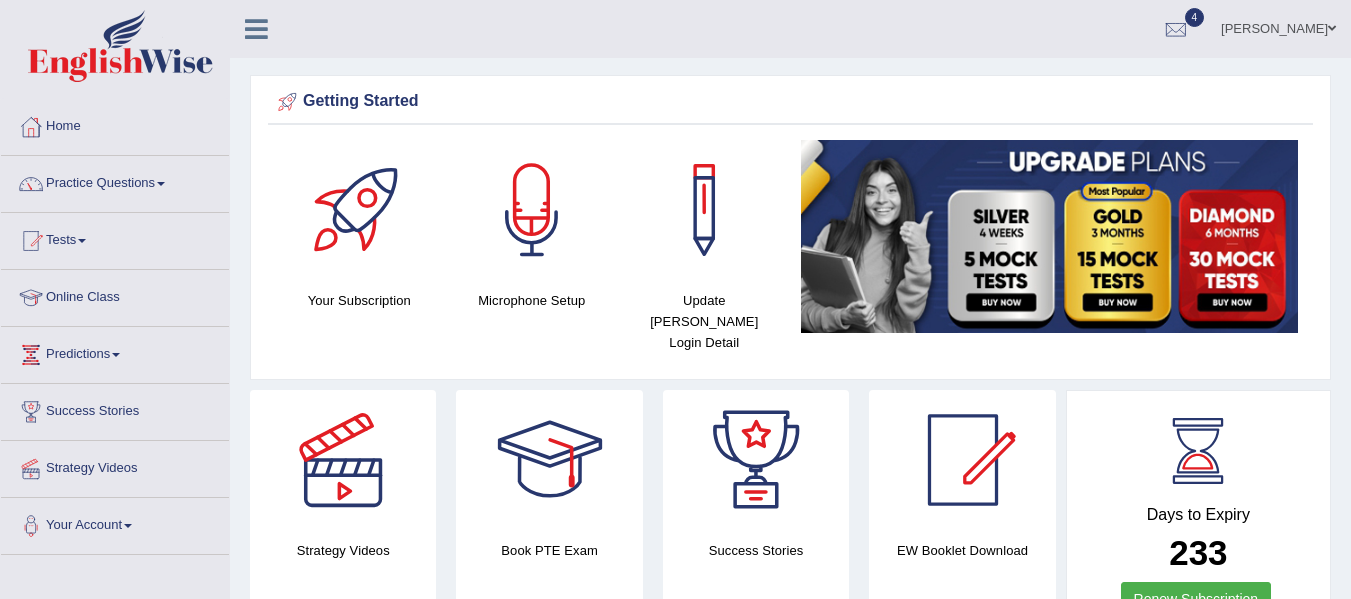click on "Practice Questions" at bounding box center (115, 181) 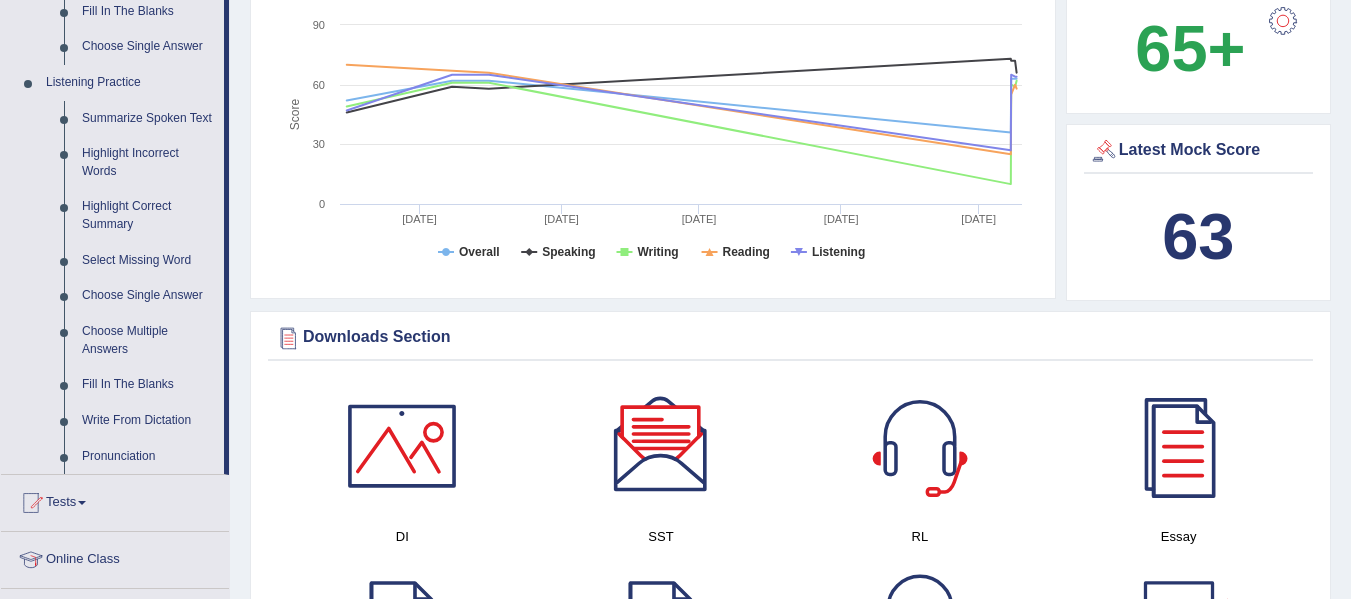 click on "Write From Dictation" at bounding box center (148, 421) 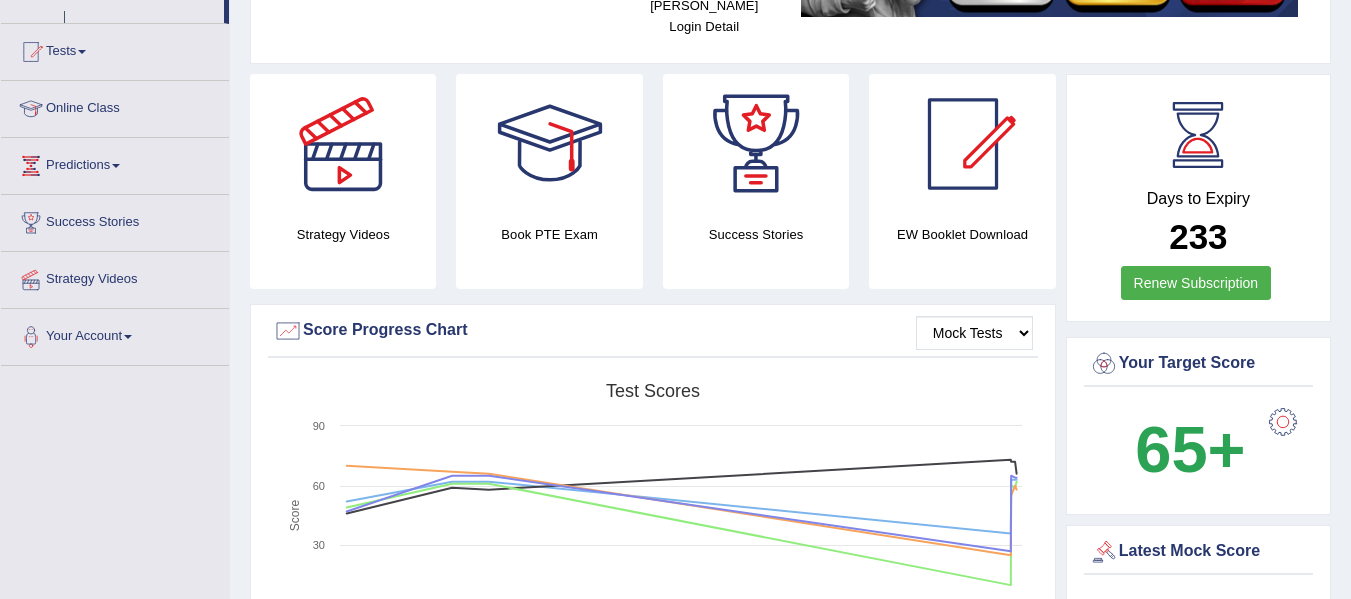 scroll, scrollTop: 711, scrollLeft: 0, axis: vertical 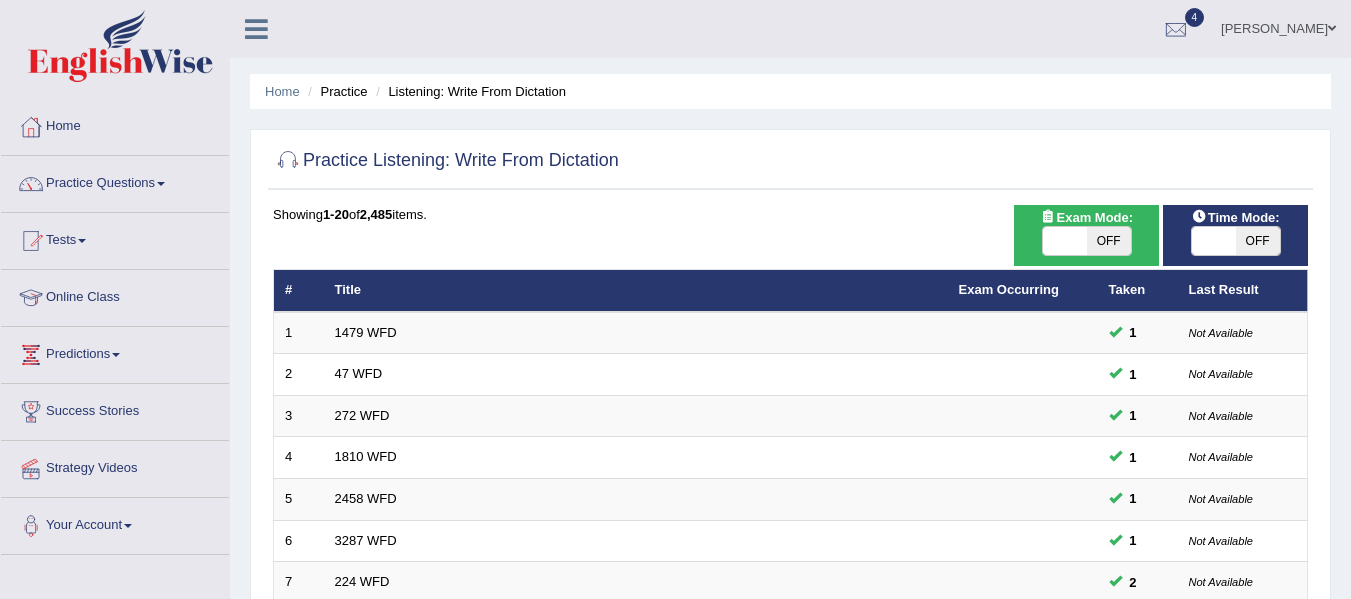 click on "OFF" at bounding box center (1109, 241) 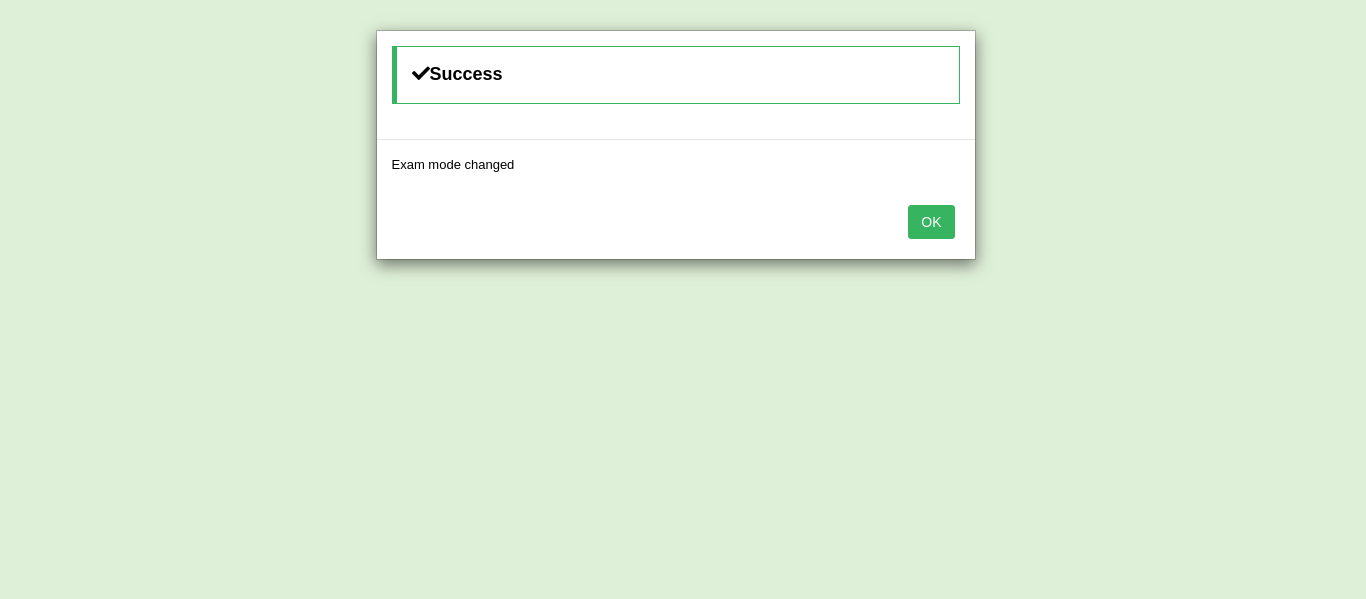 click on "OK" at bounding box center [931, 222] 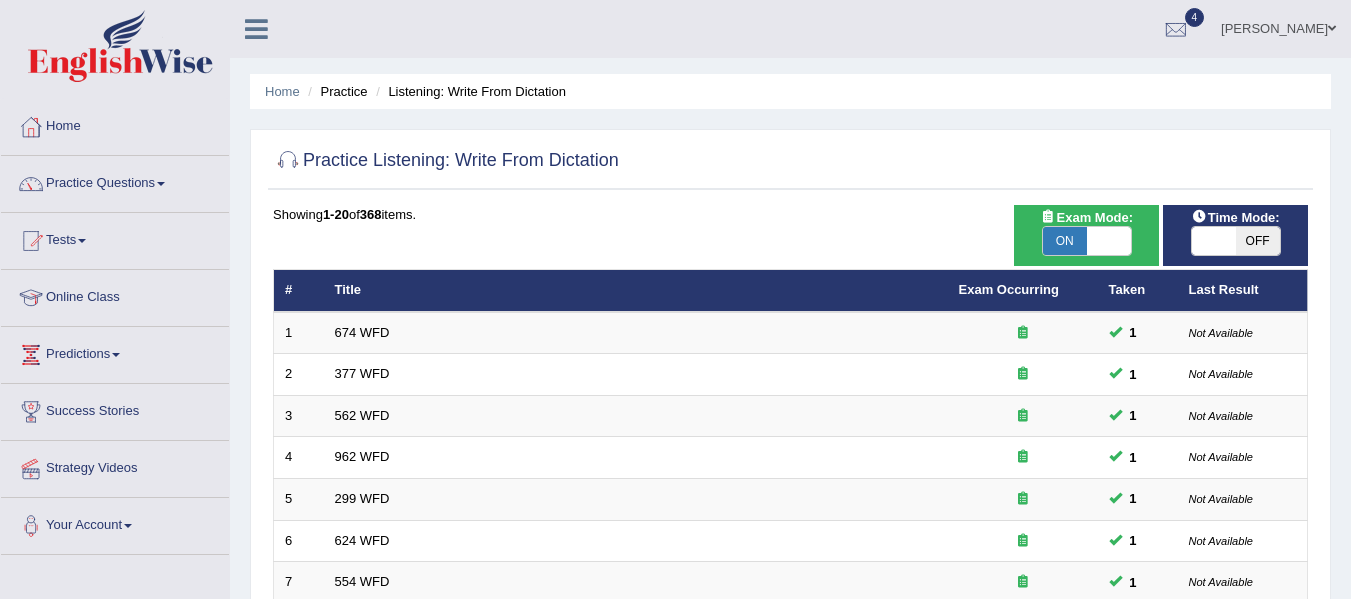 scroll, scrollTop: 0, scrollLeft: 0, axis: both 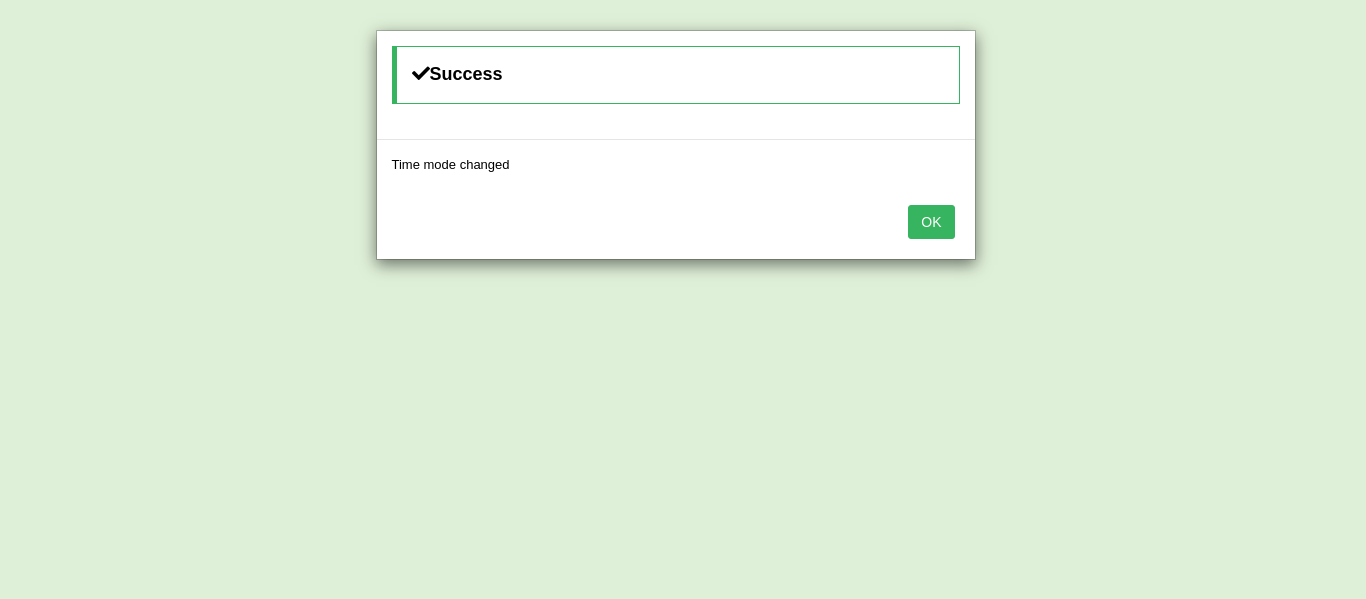 click on "OK" at bounding box center (931, 222) 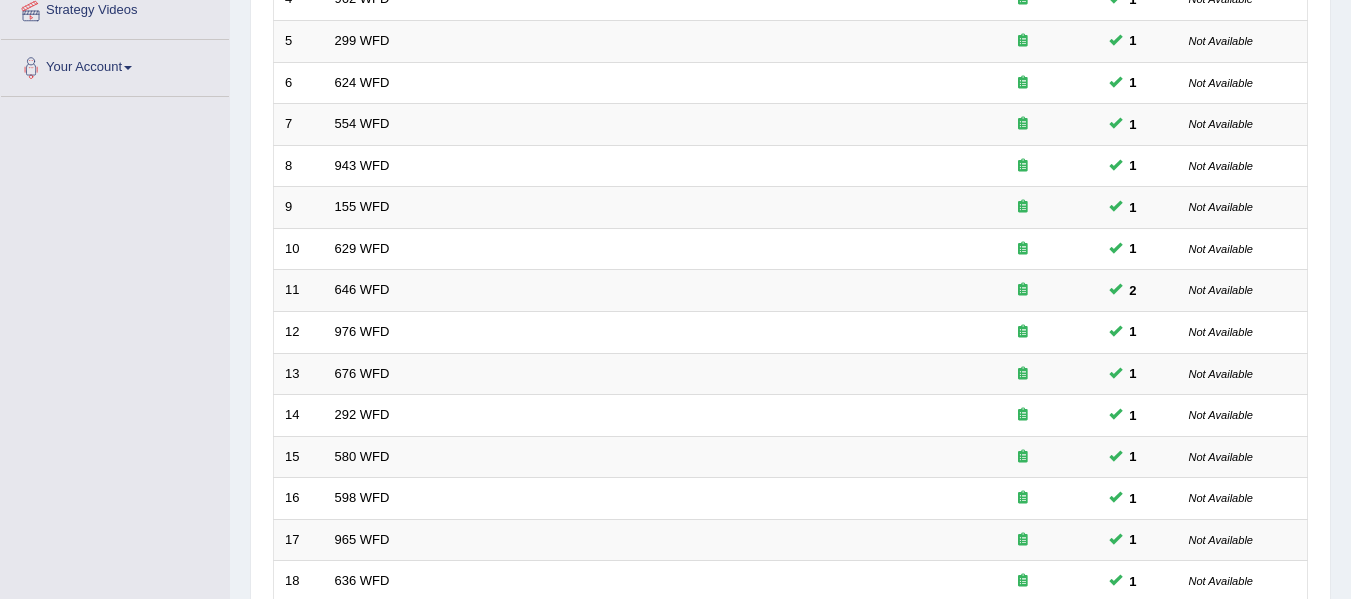 scroll, scrollTop: 725, scrollLeft: 0, axis: vertical 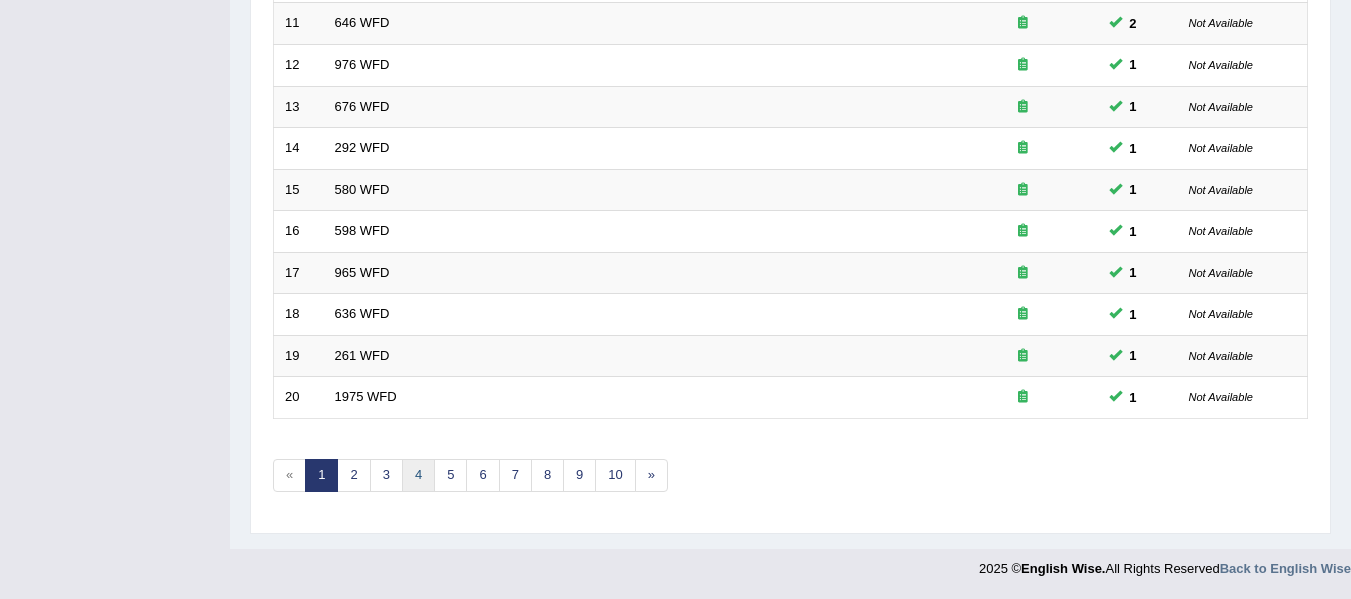 click on "4" at bounding box center [418, 475] 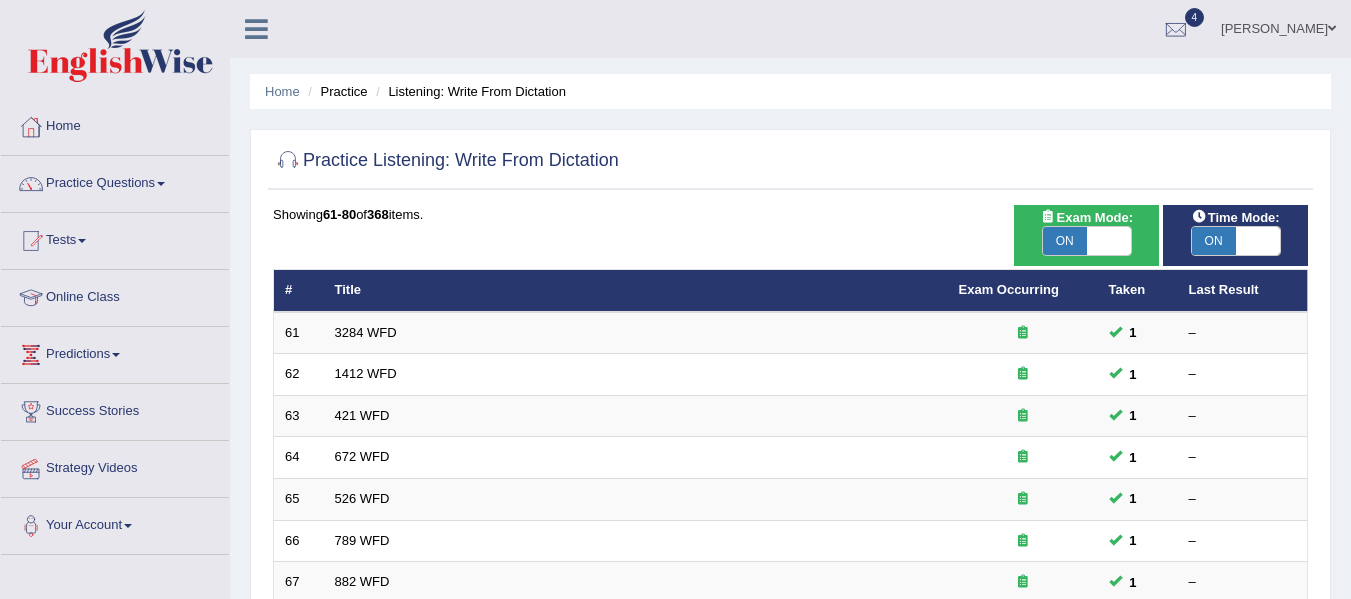 scroll, scrollTop: 0, scrollLeft: 0, axis: both 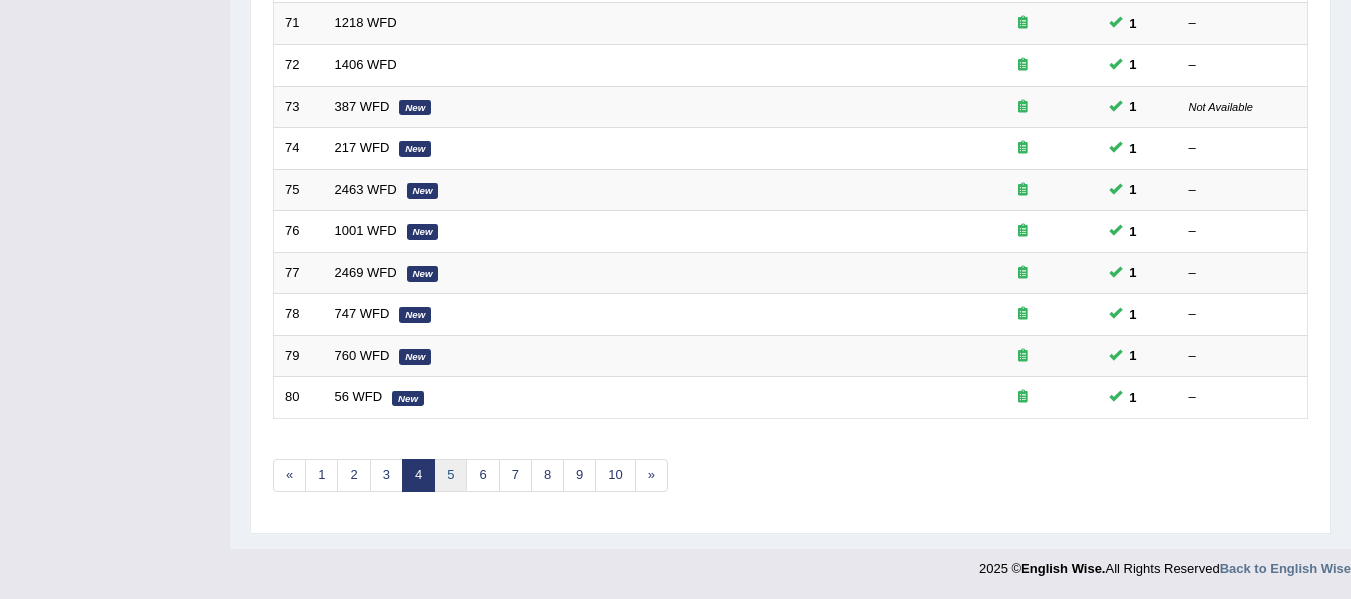 click on "5" at bounding box center (450, 475) 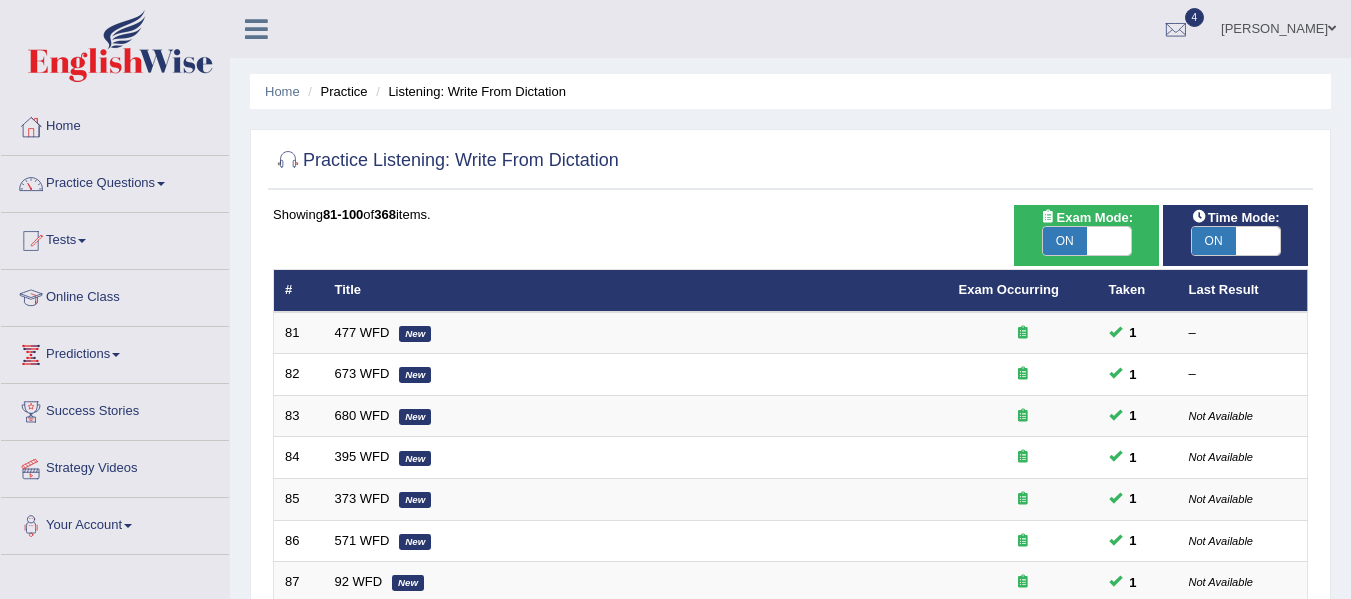 scroll, scrollTop: 0, scrollLeft: 0, axis: both 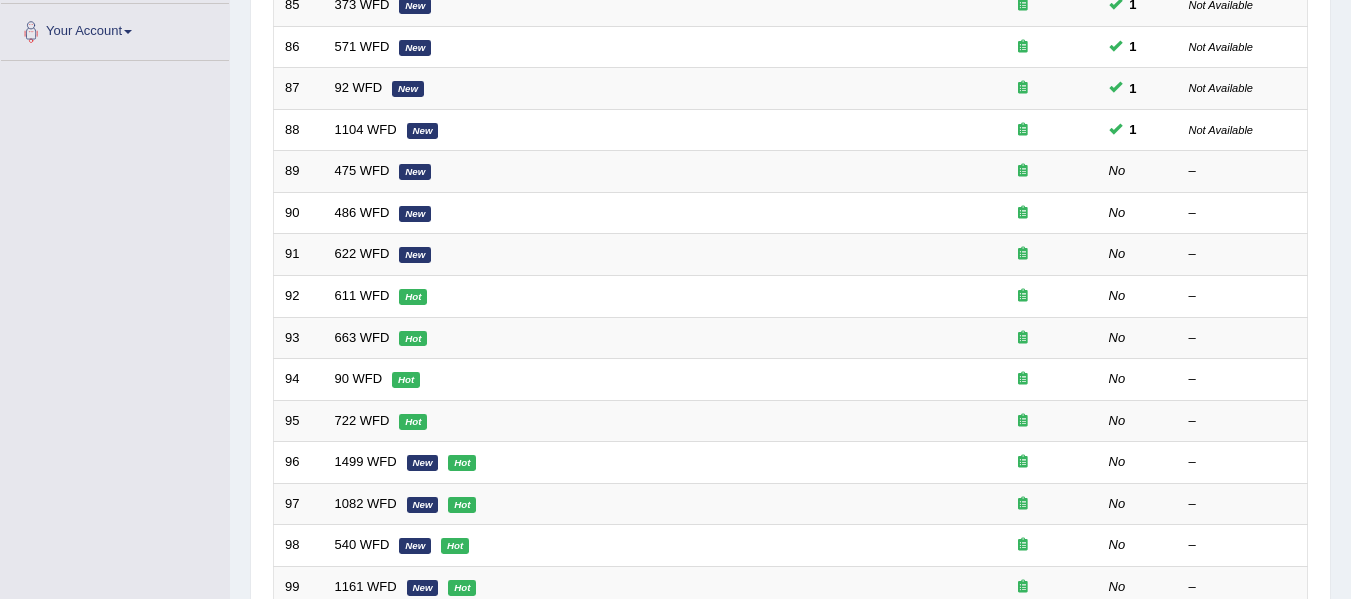 click on "475 WFD" at bounding box center (362, 170) 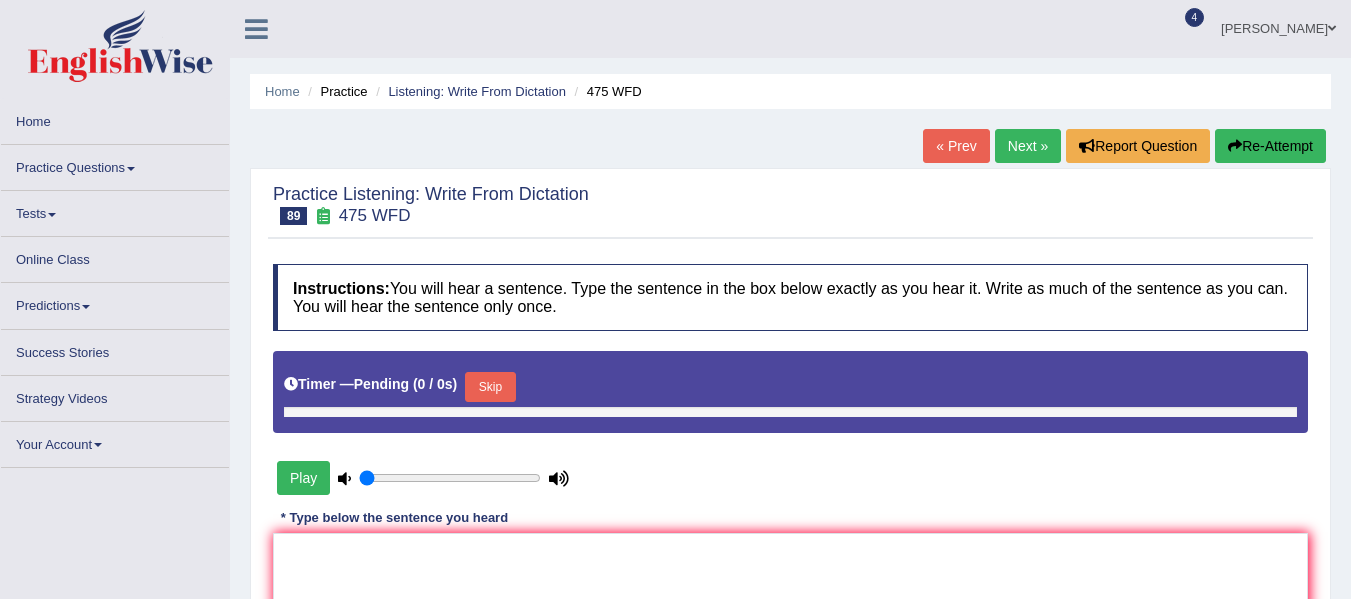 scroll, scrollTop: 0, scrollLeft: 0, axis: both 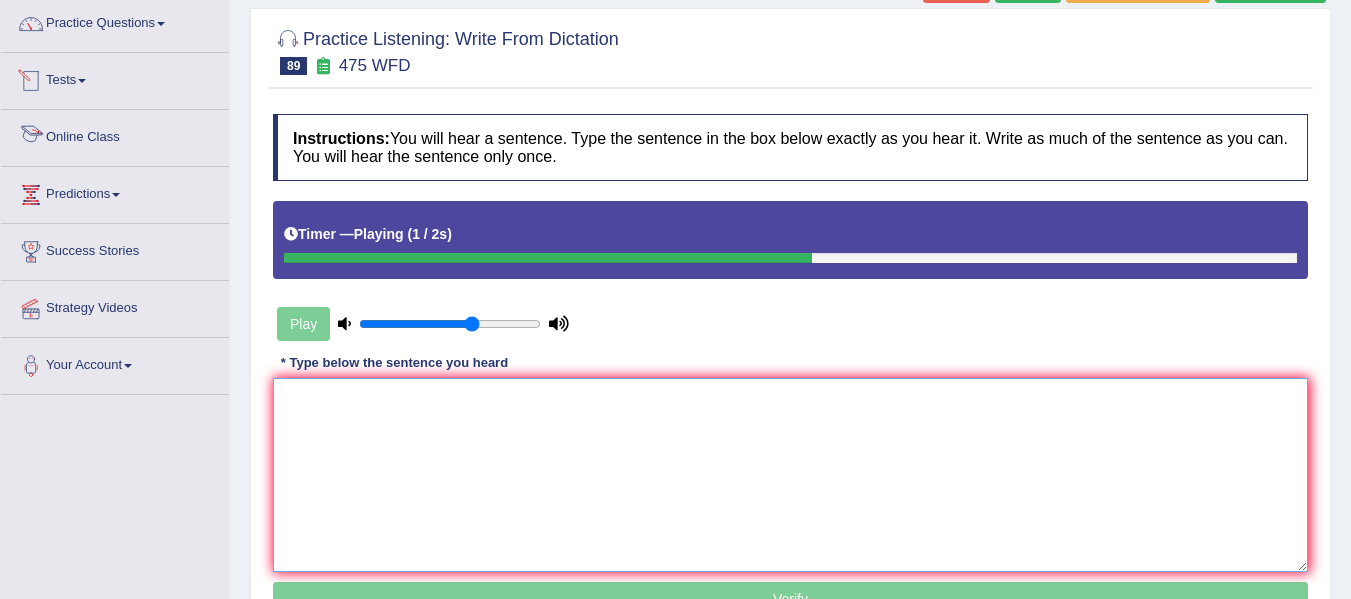 click at bounding box center [790, 475] 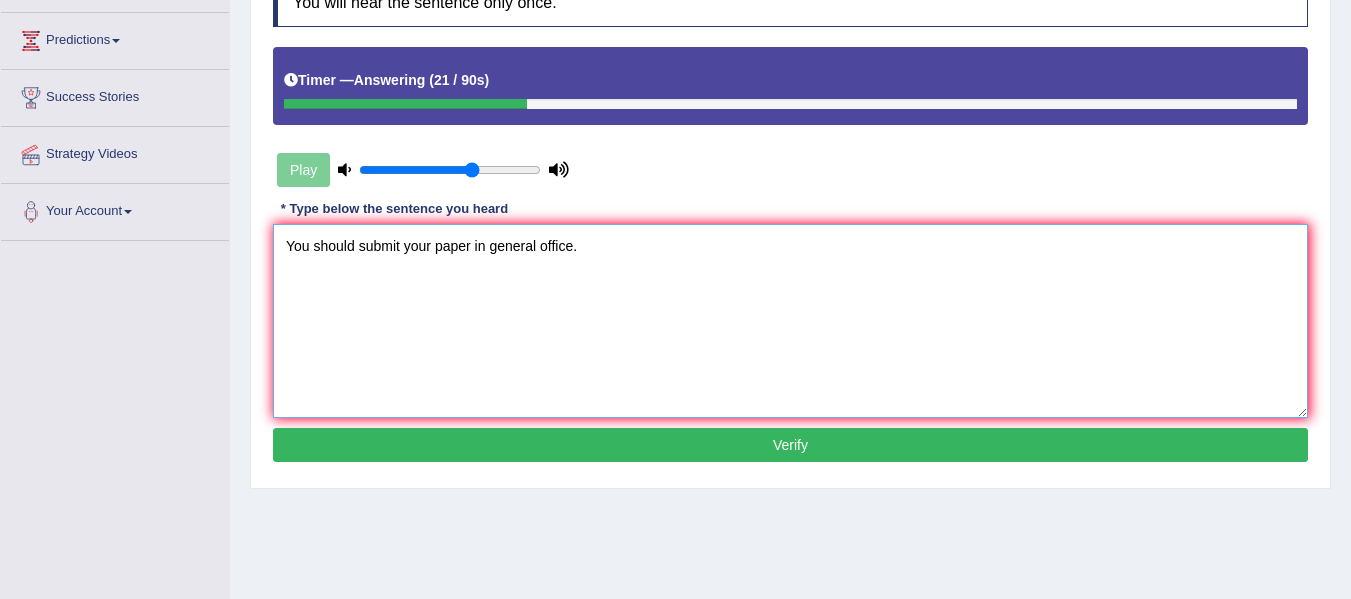 scroll, scrollTop: 317, scrollLeft: 0, axis: vertical 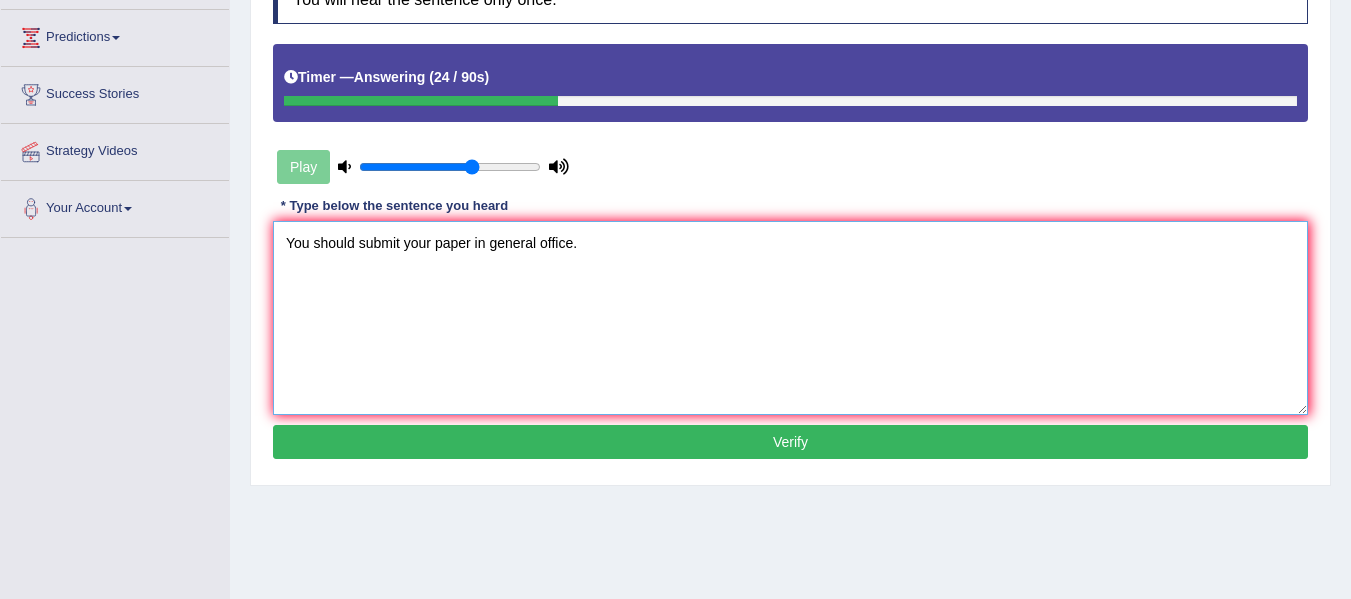 click on "You should submit your paper in general office." at bounding box center [790, 318] 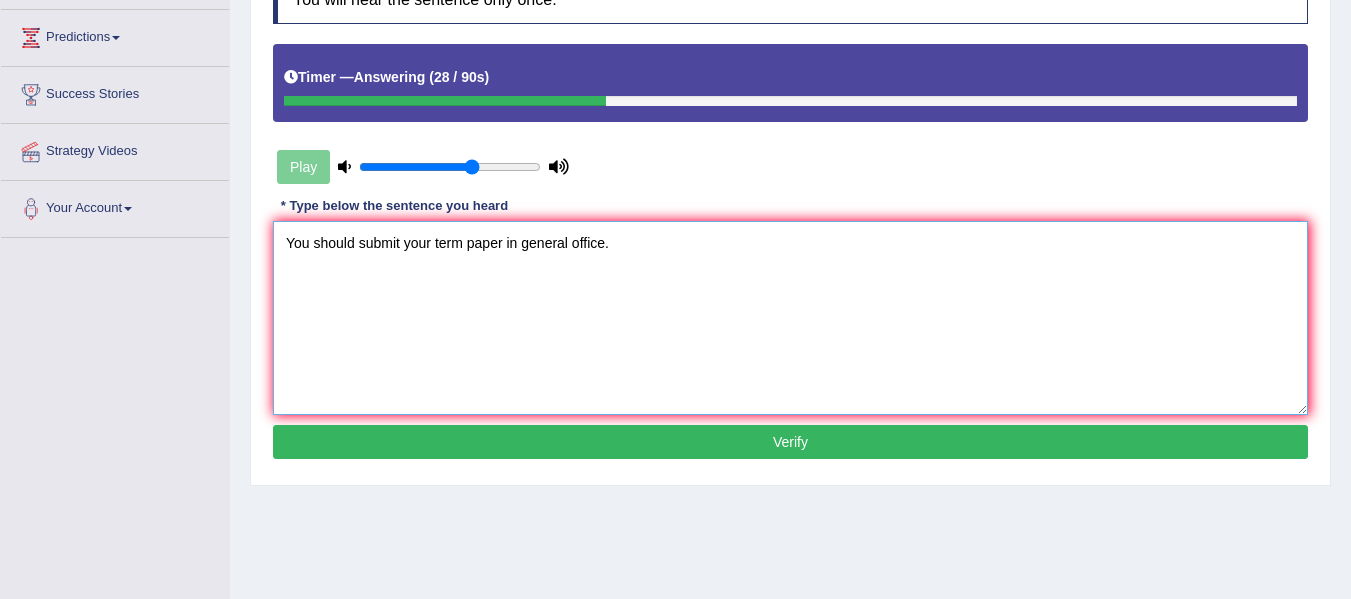 click on "You should submit your term paper in general office." at bounding box center [790, 318] 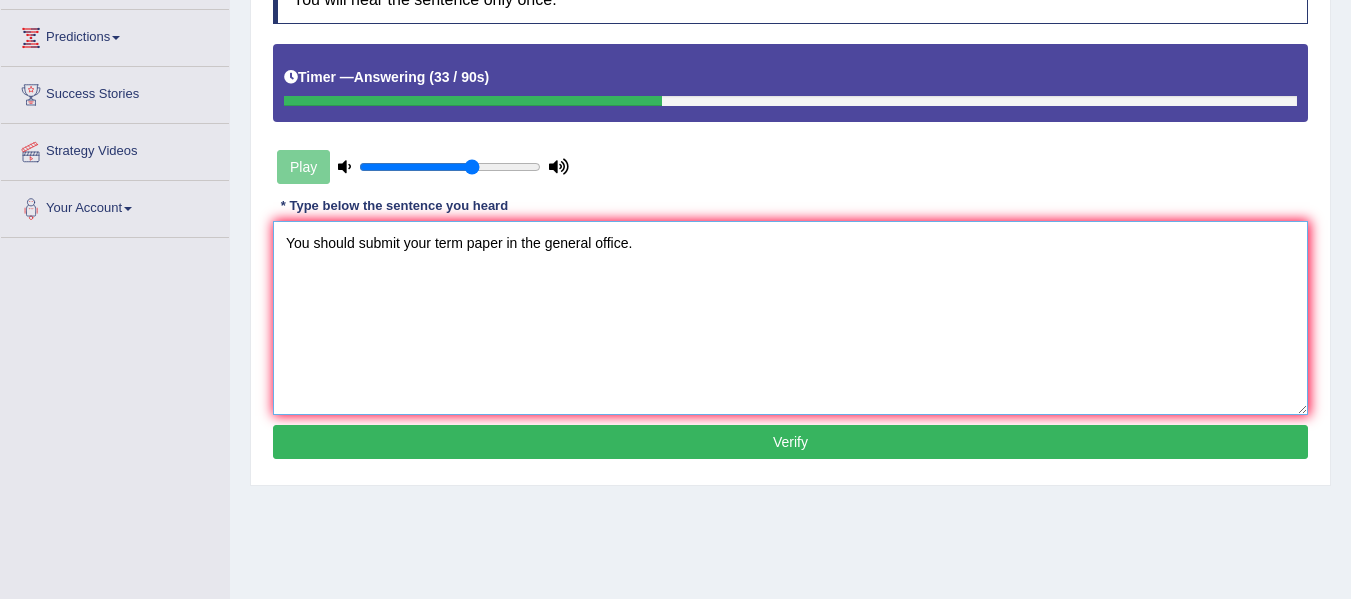 type on "You should submit your term paper in the general office." 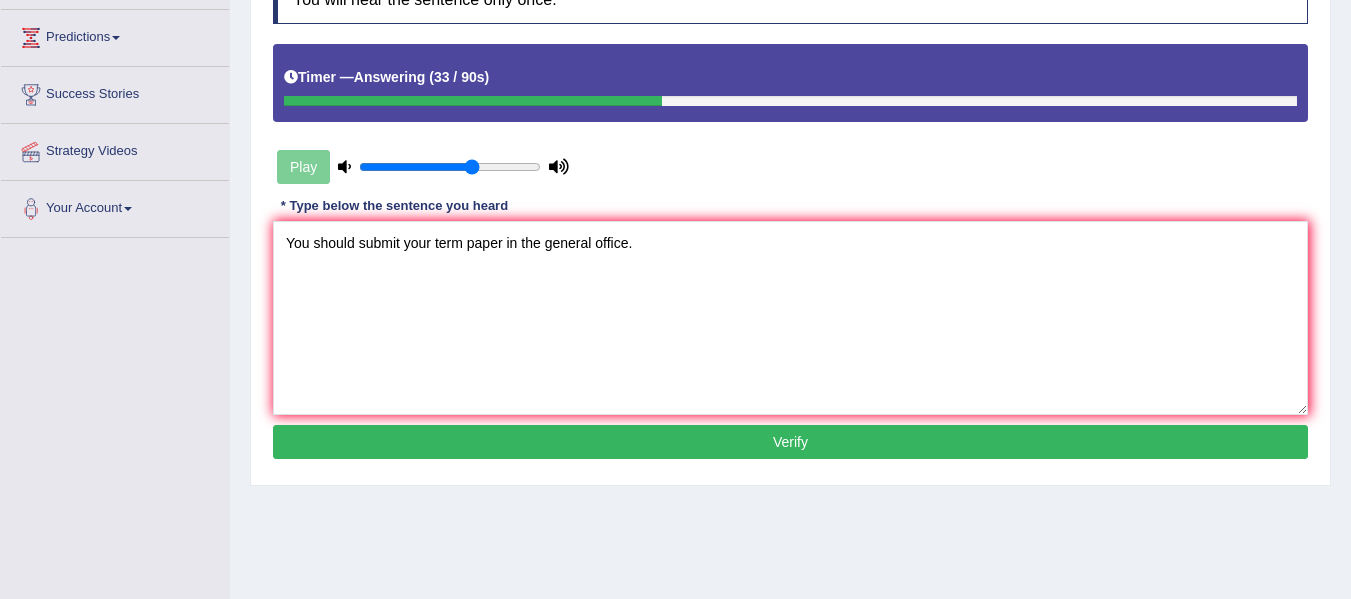 click on "Verify" at bounding box center [790, 442] 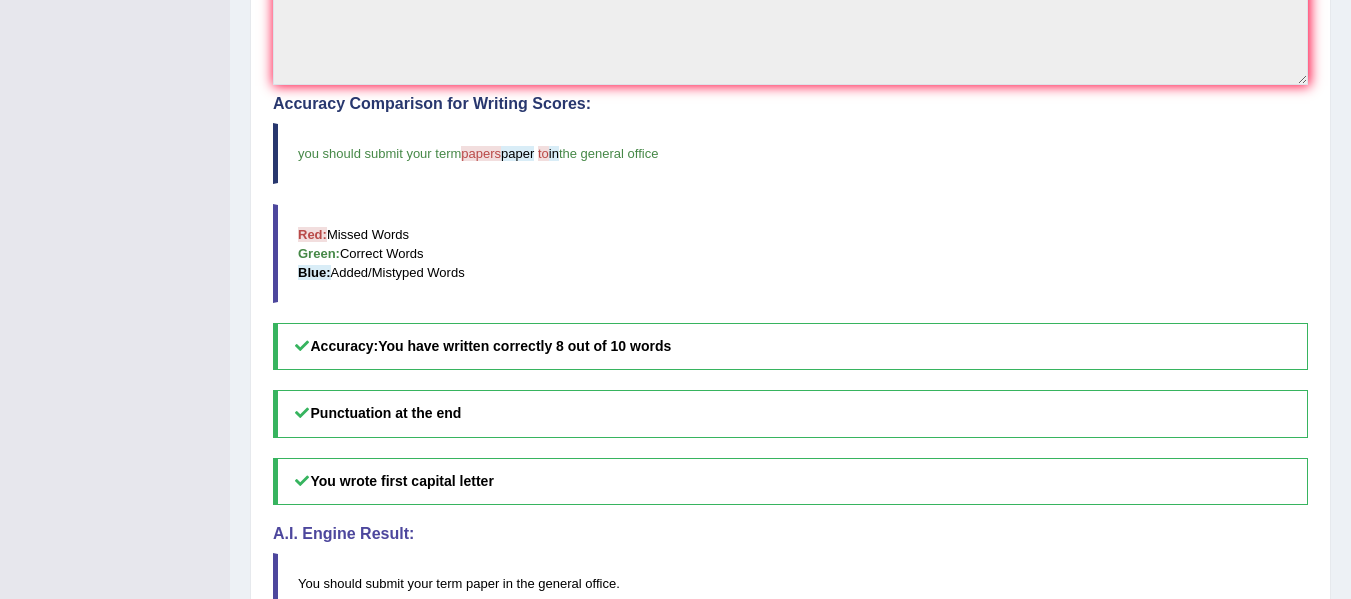 scroll, scrollTop: 756, scrollLeft: 0, axis: vertical 